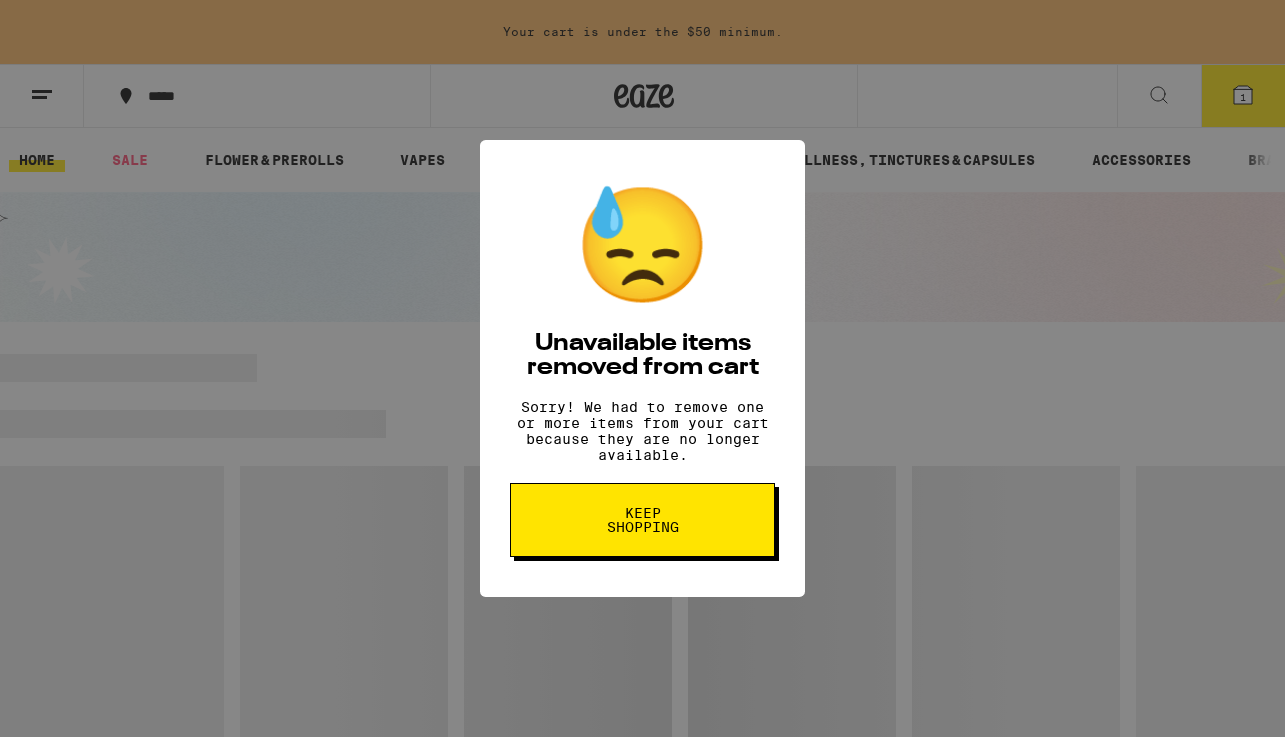 scroll, scrollTop: 0, scrollLeft: 0, axis: both 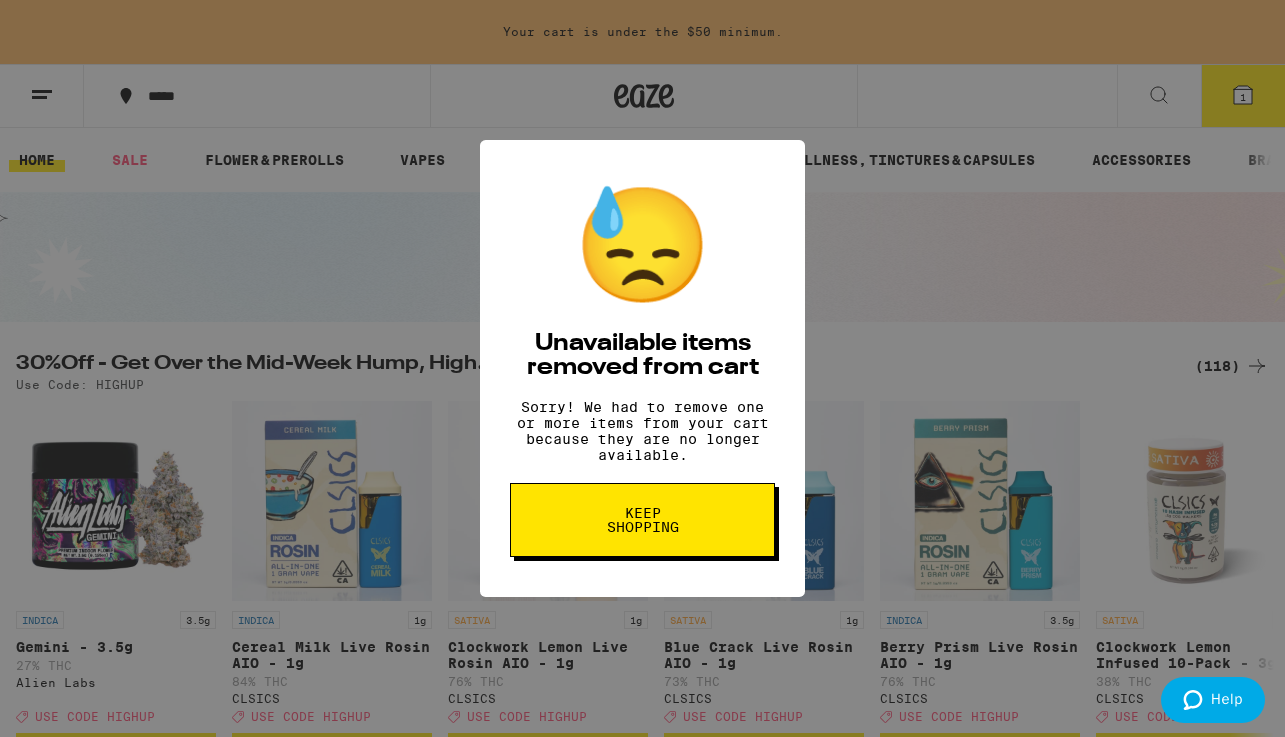 click on "Keep Shopping" at bounding box center [642, 520] 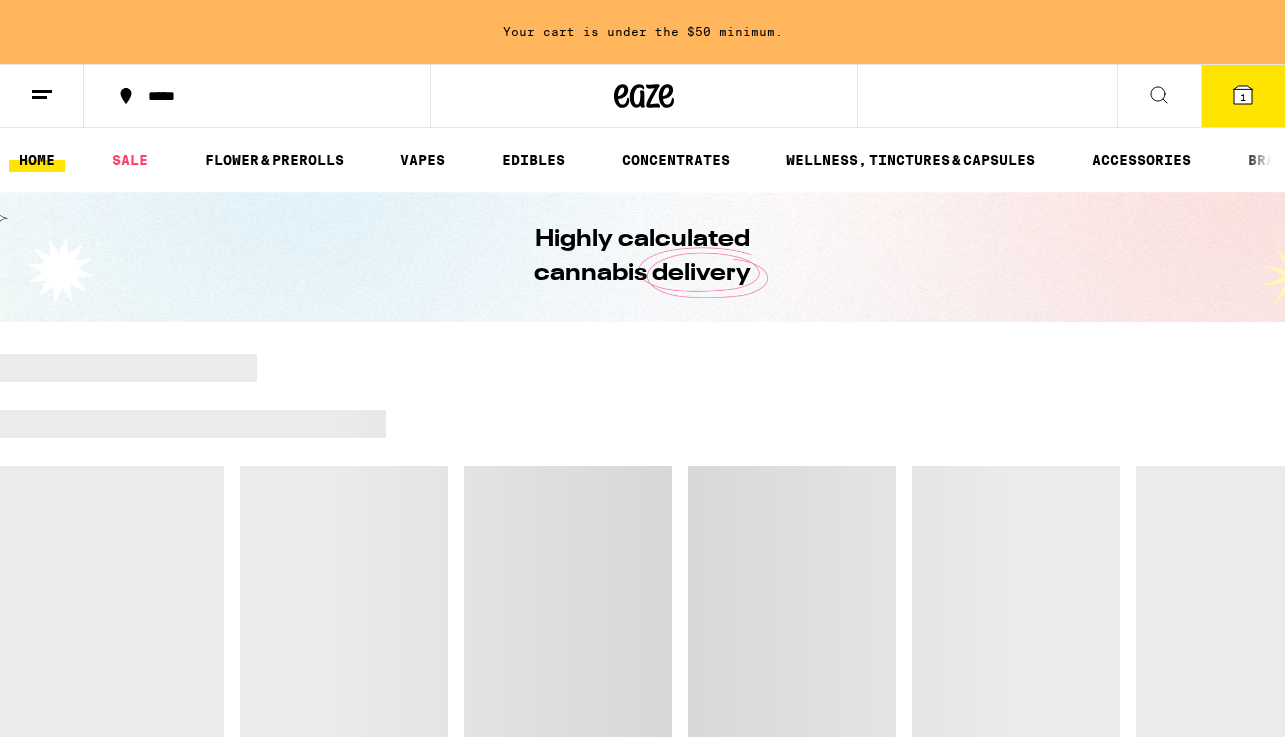 scroll, scrollTop: 0, scrollLeft: 0, axis: both 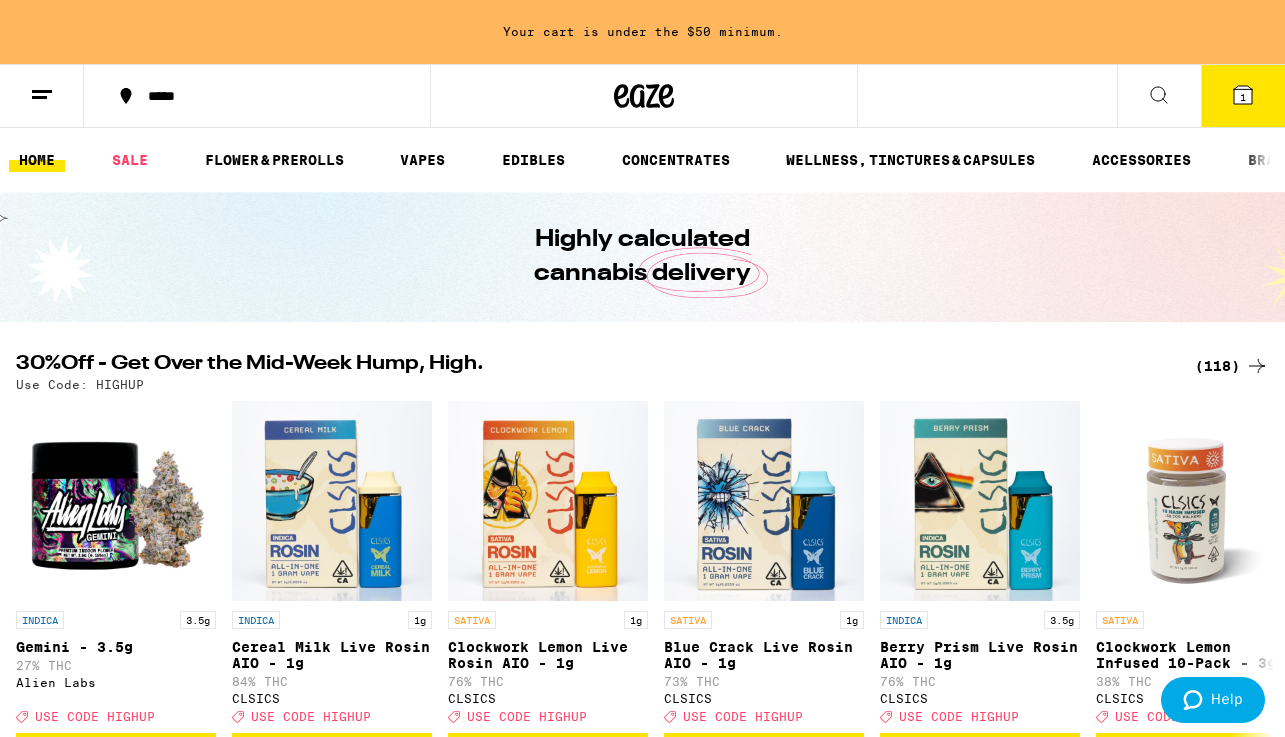 click on "(118)" at bounding box center [1232, 366] 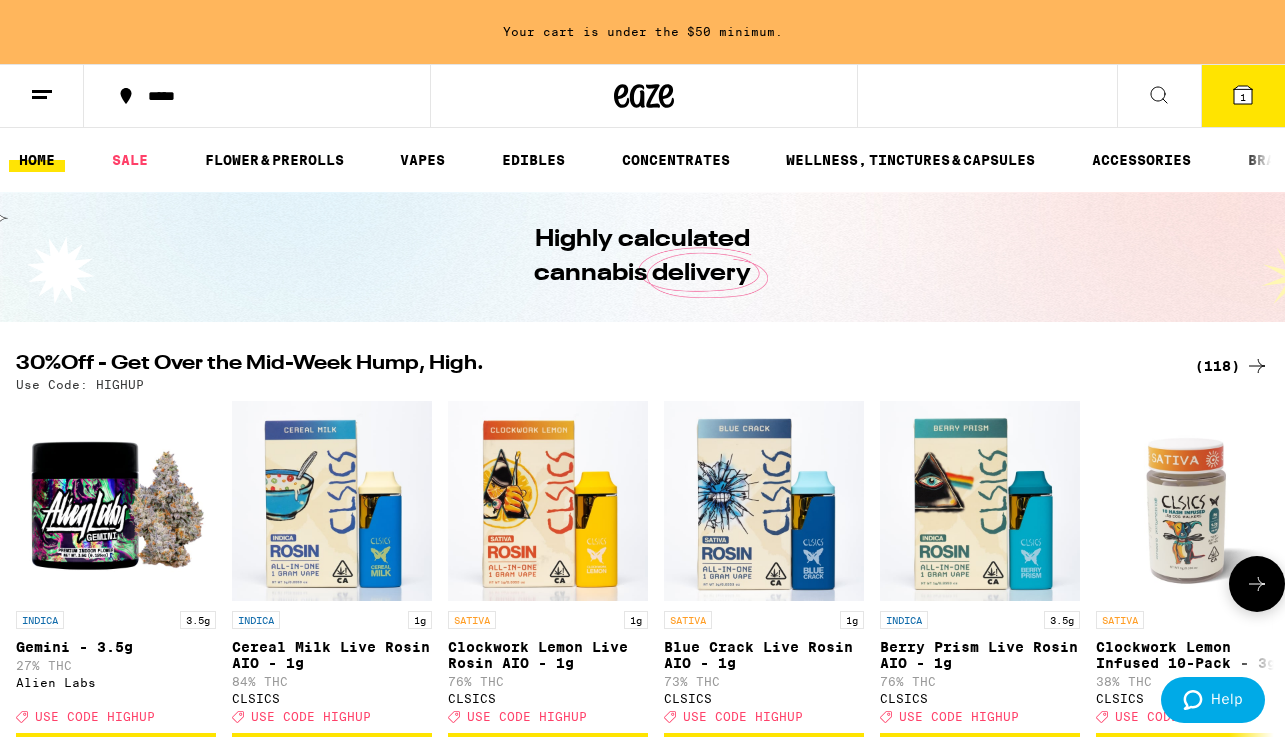 scroll, scrollTop: 0, scrollLeft: 0, axis: both 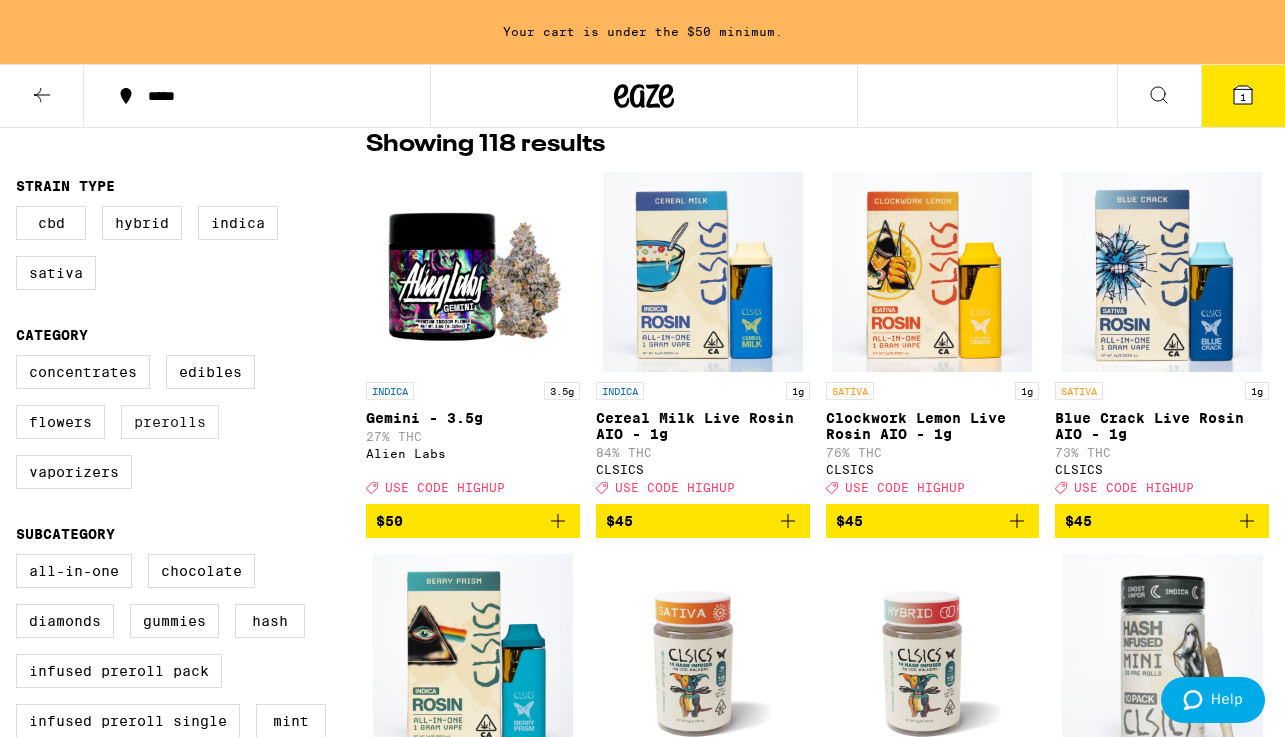 click on "Prerolls" at bounding box center (170, 422) 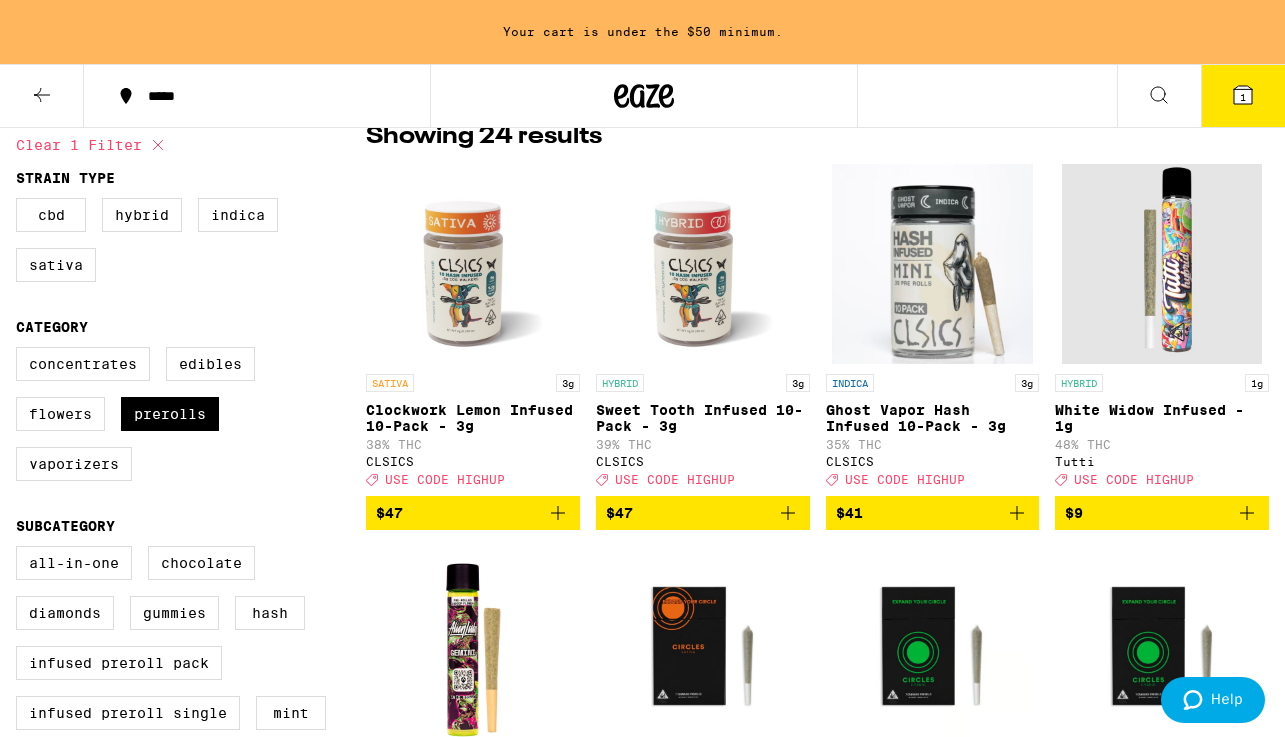 scroll, scrollTop: 175, scrollLeft: 0, axis: vertical 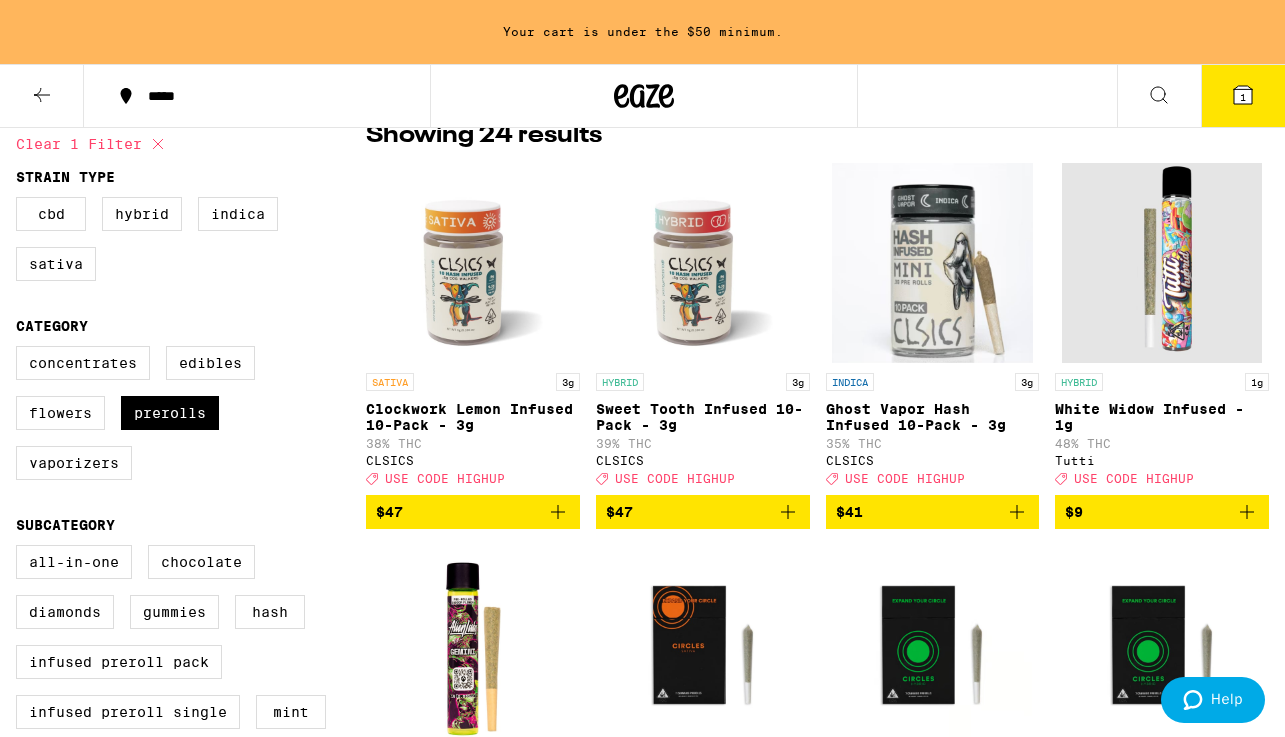 click 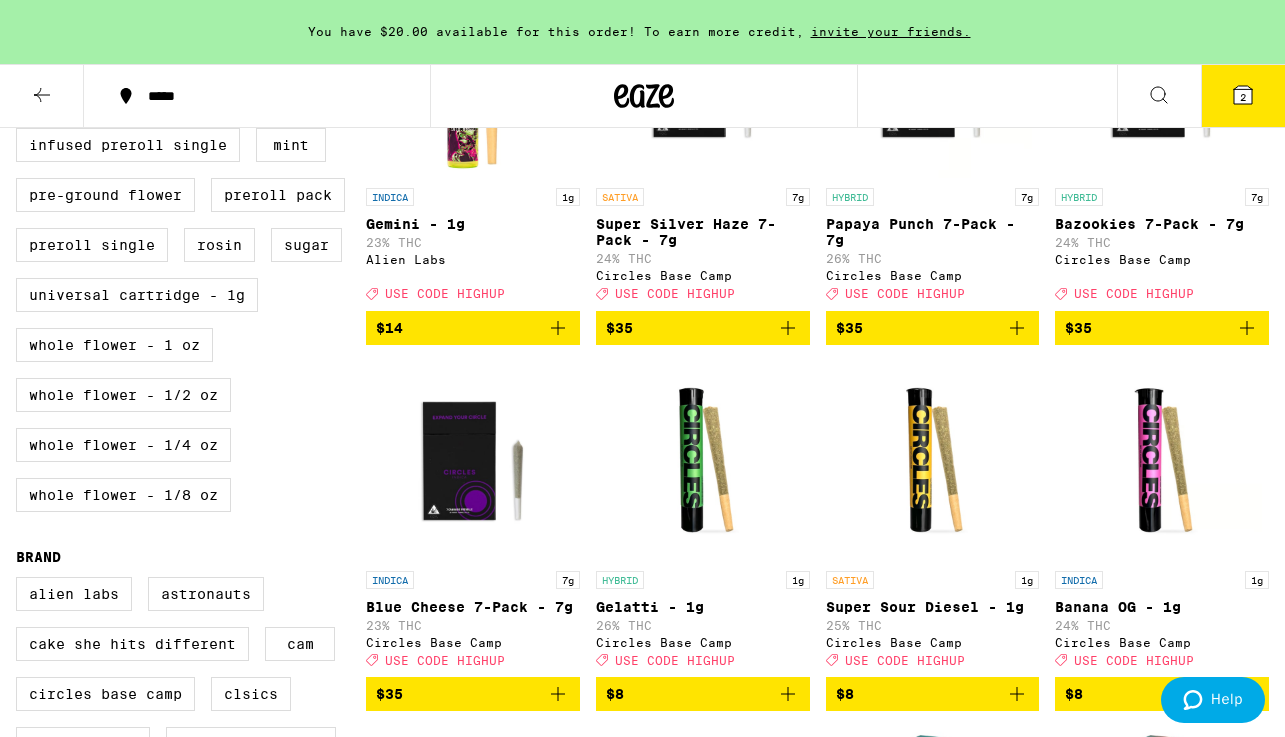 scroll, scrollTop: 740, scrollLeft: 0, axis: vertical 